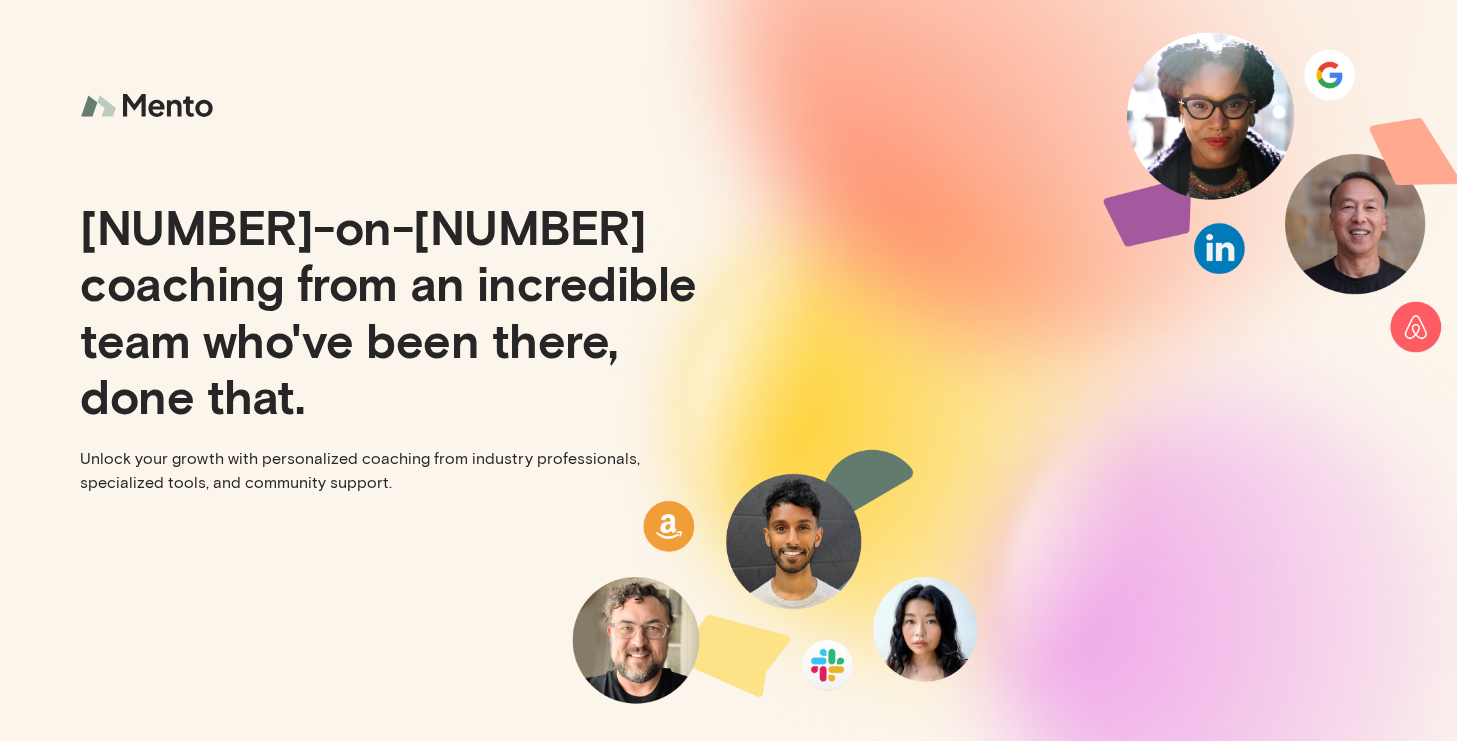 scroll, scrollTop: 0, scrollLeft: 0, axis: both 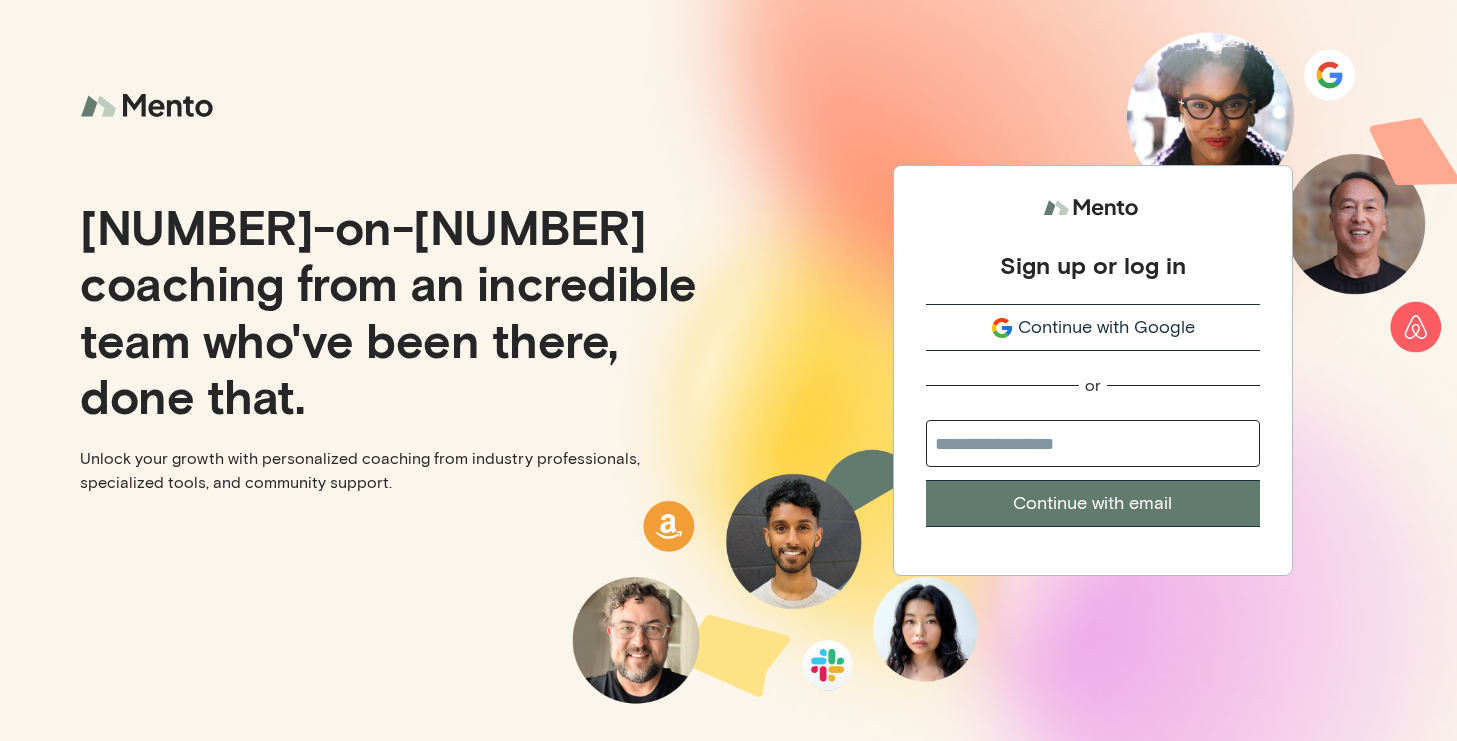 click on "Continue with Google" at bounding box center (1107, 327) 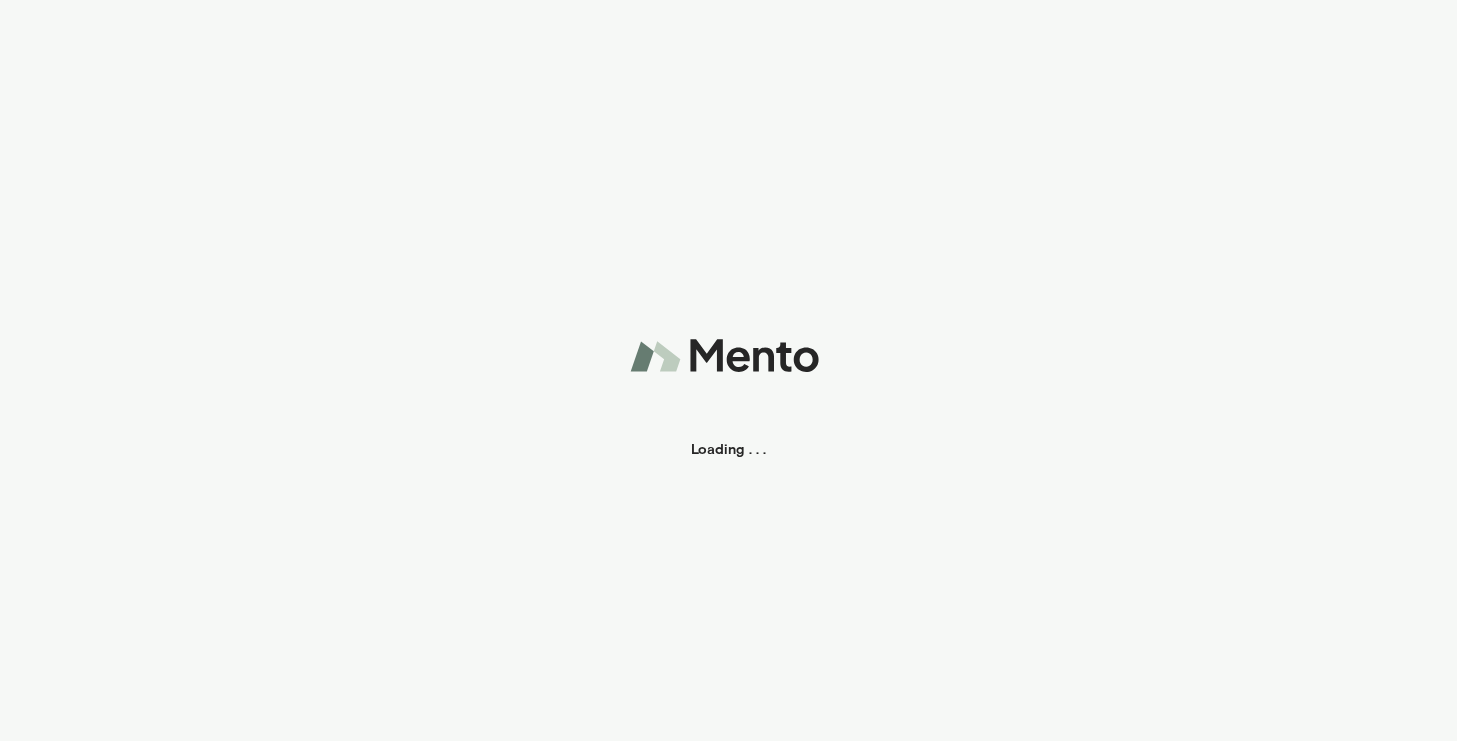 scroll, scrollTop: 0, scrollLeft: 0, axis: both 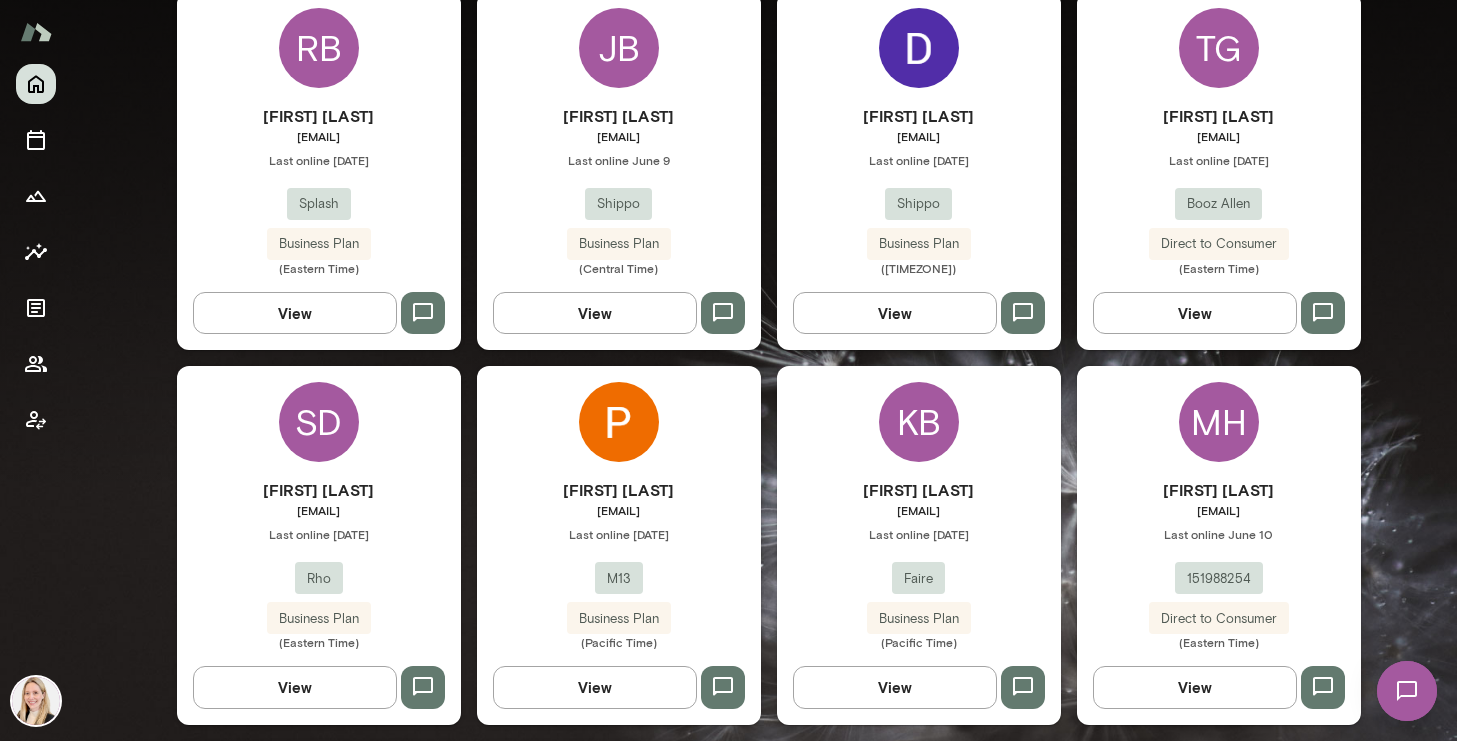click on "••••••• ••••••• ••••••••••••••••••••••• •••• •••••• •••• •• •••• ••••• •••••• •• •••••••• •••••••• •••••" at bounding box center [319, 190] 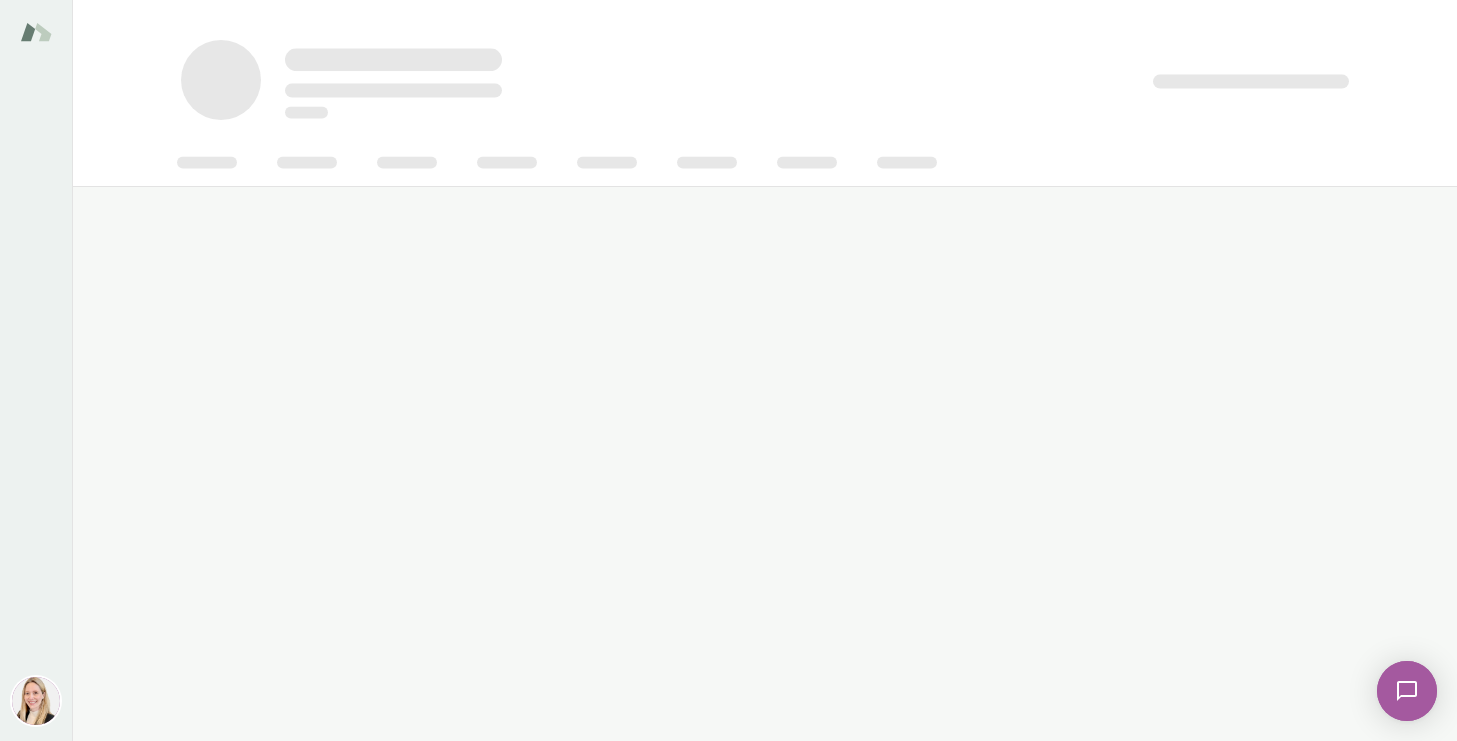 scroll, scrollTop: 0, scrollLeft: 0, axis: both 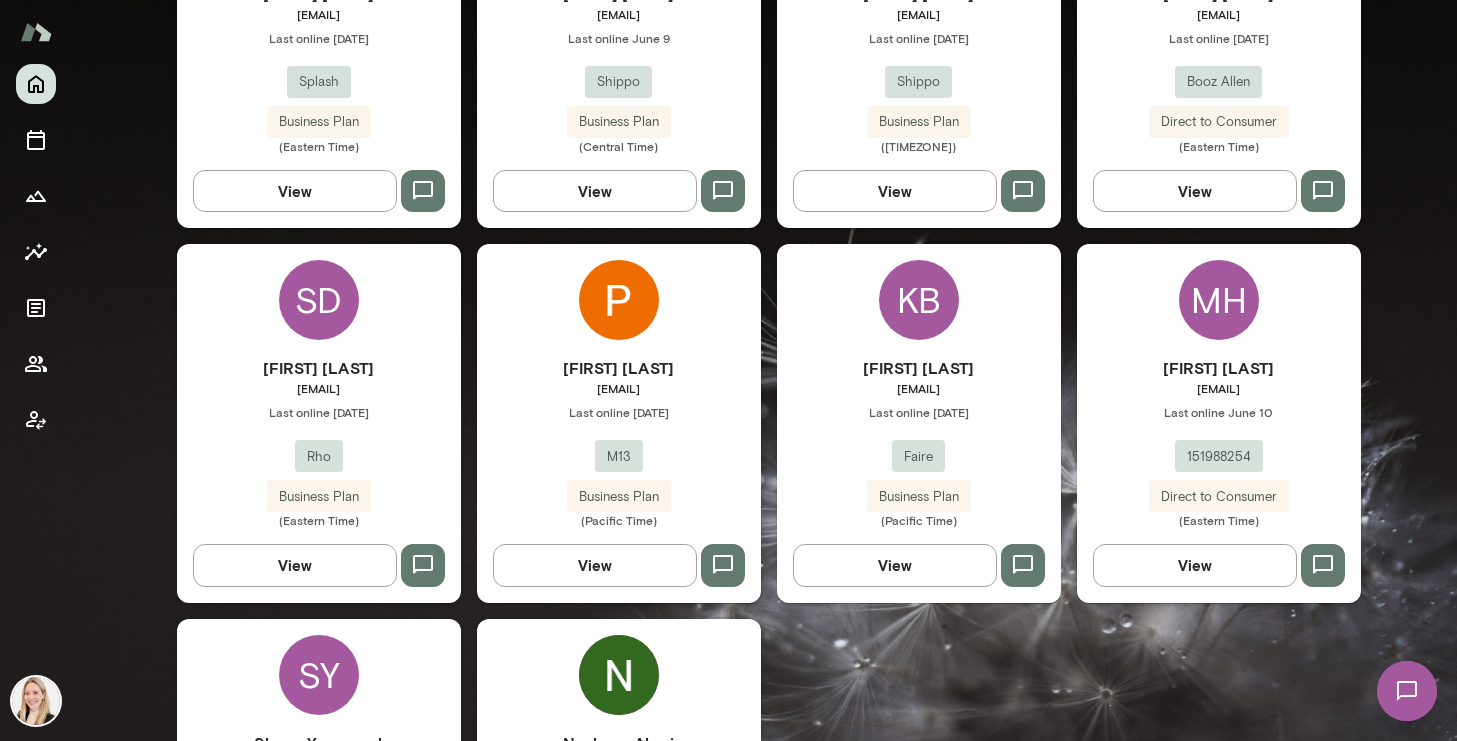 click on "••••••• ••••••• ••••••••••••••••••••••• •••• •••••• •••• •• •••• ••••• •••••• •• •••••••• •••••••• •••••" at bounding box center [319, 68] 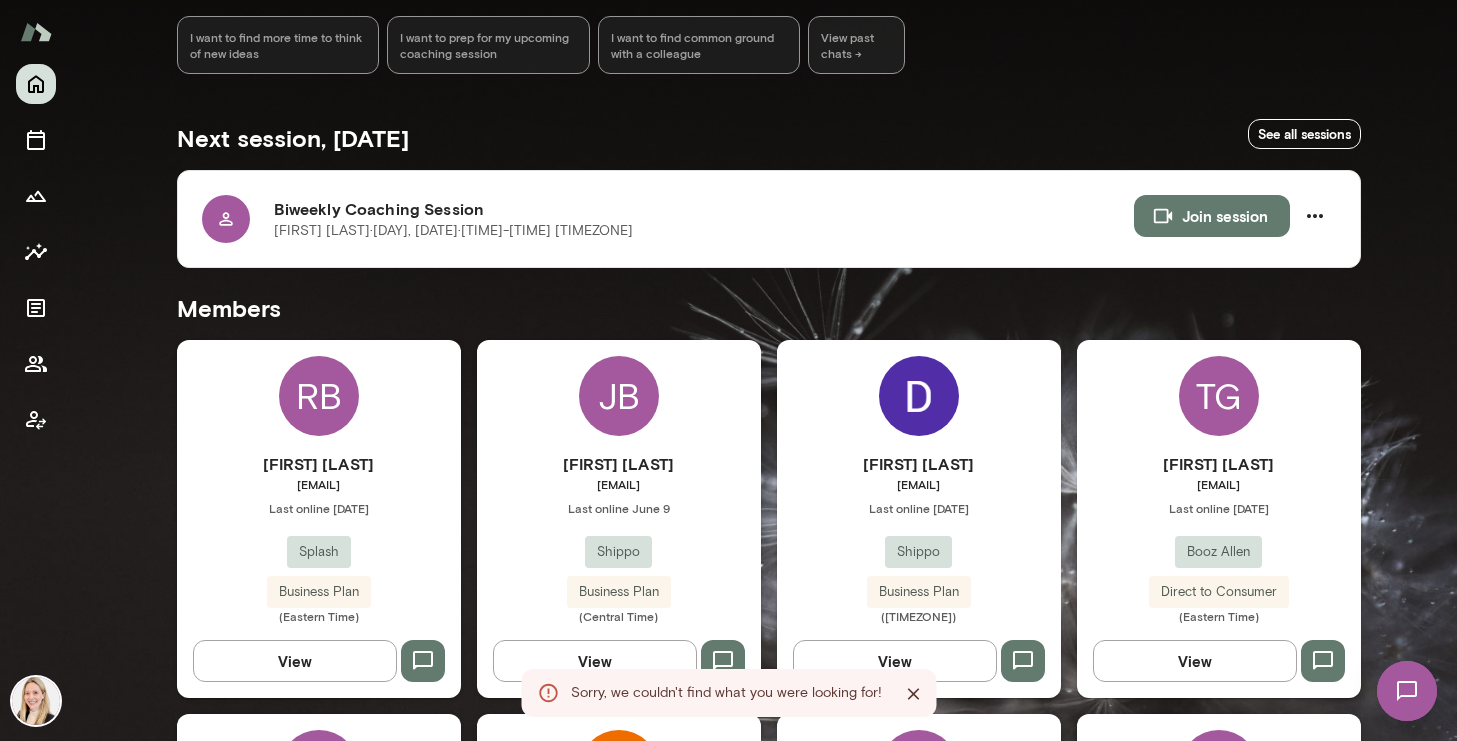 scroll, scrollTop: 272, scrollLeft: 0, axis: vertical 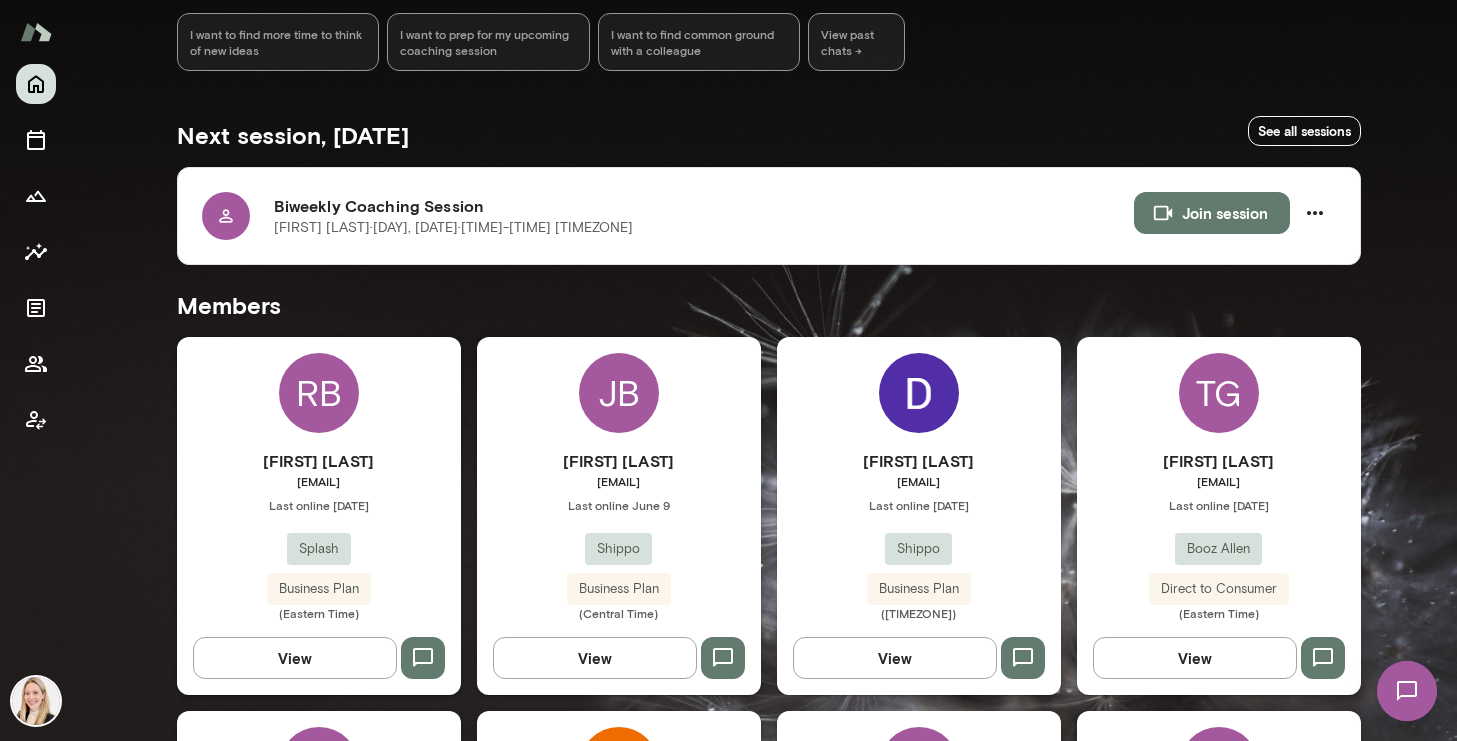 click on "••••••• •••••••" at bounding box center (319, 461) 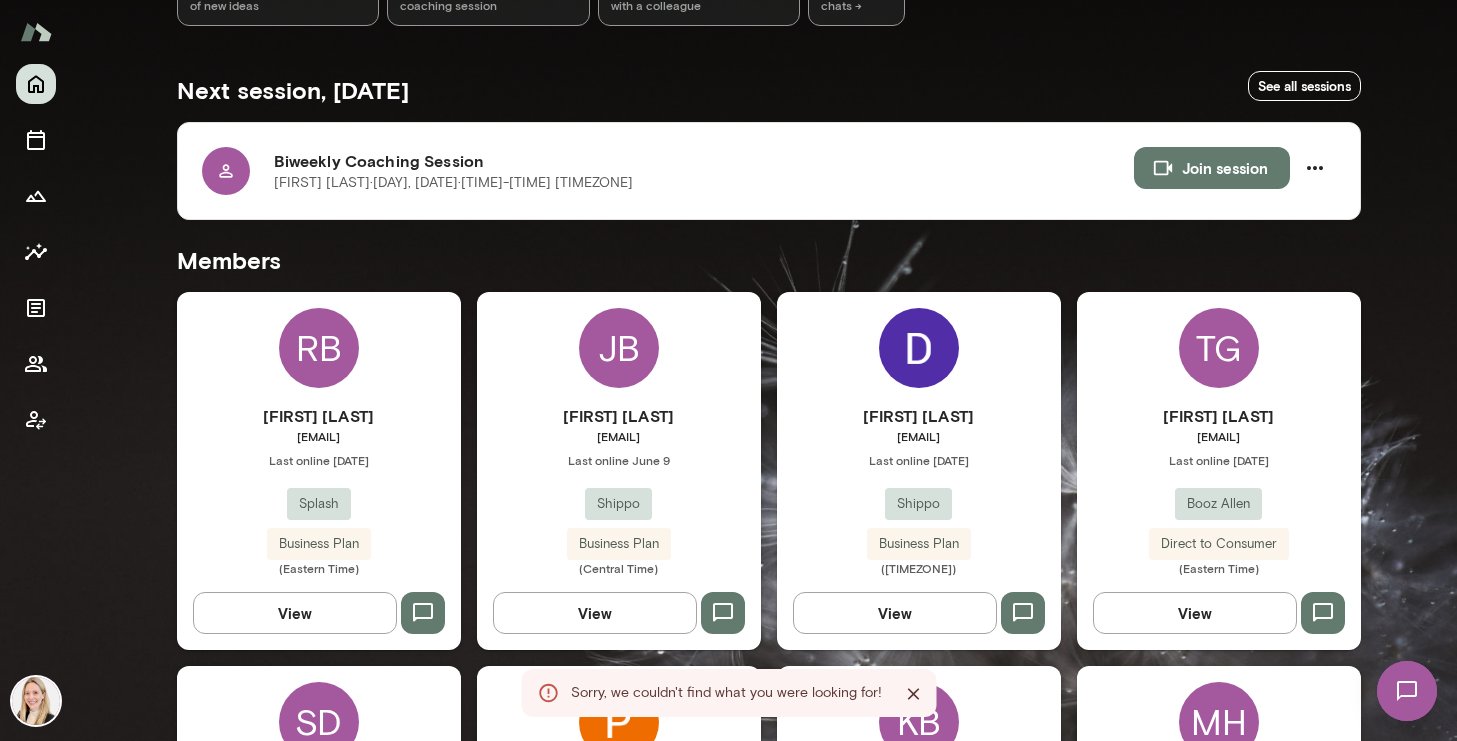 scroll, scrollTop: 318, scrollLeft: 0, axis: vertical 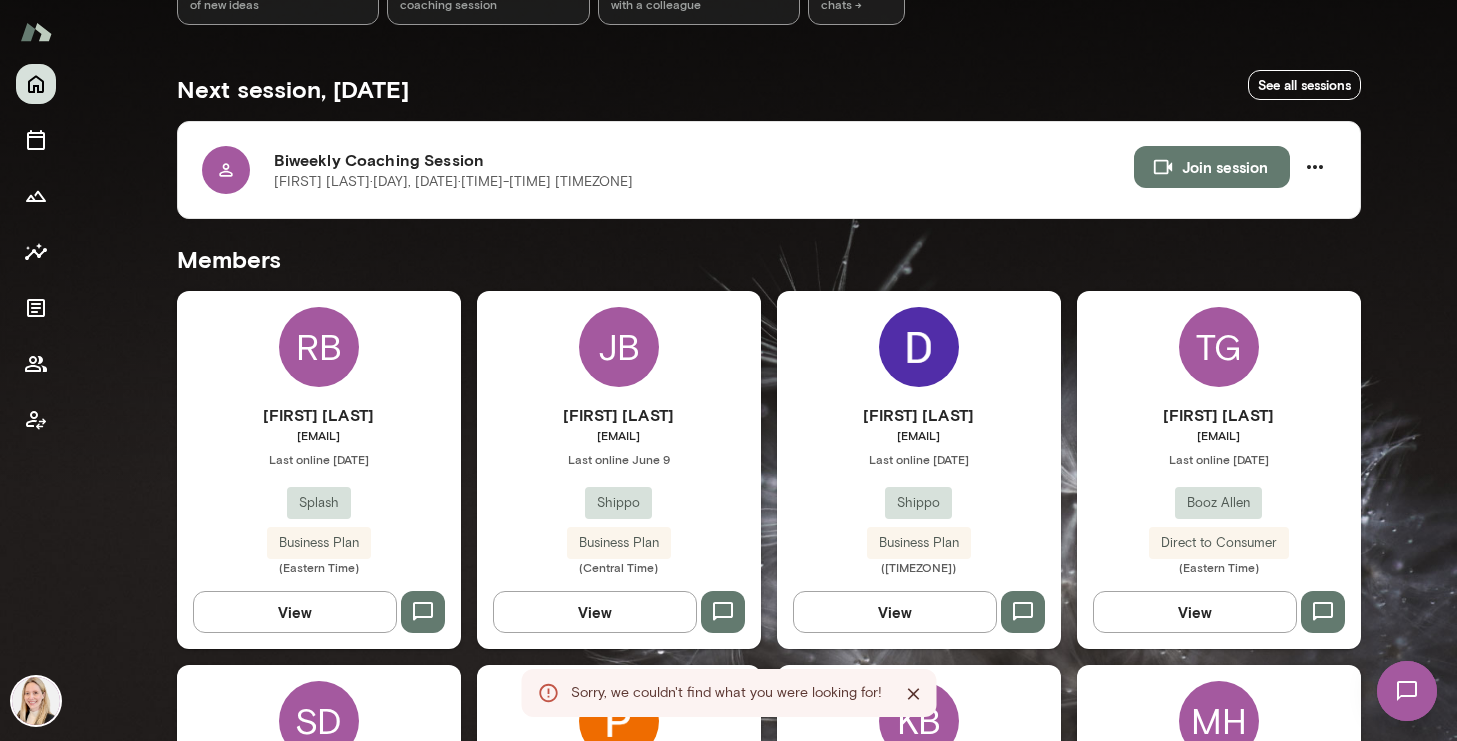 click on "••••••• ••••••• ••••••••••••••••••••••• •••• •••••• •••• •• •••• ••••• •••••• •• •••••••• •••••••• •••••" at bounding box center (319, 489) 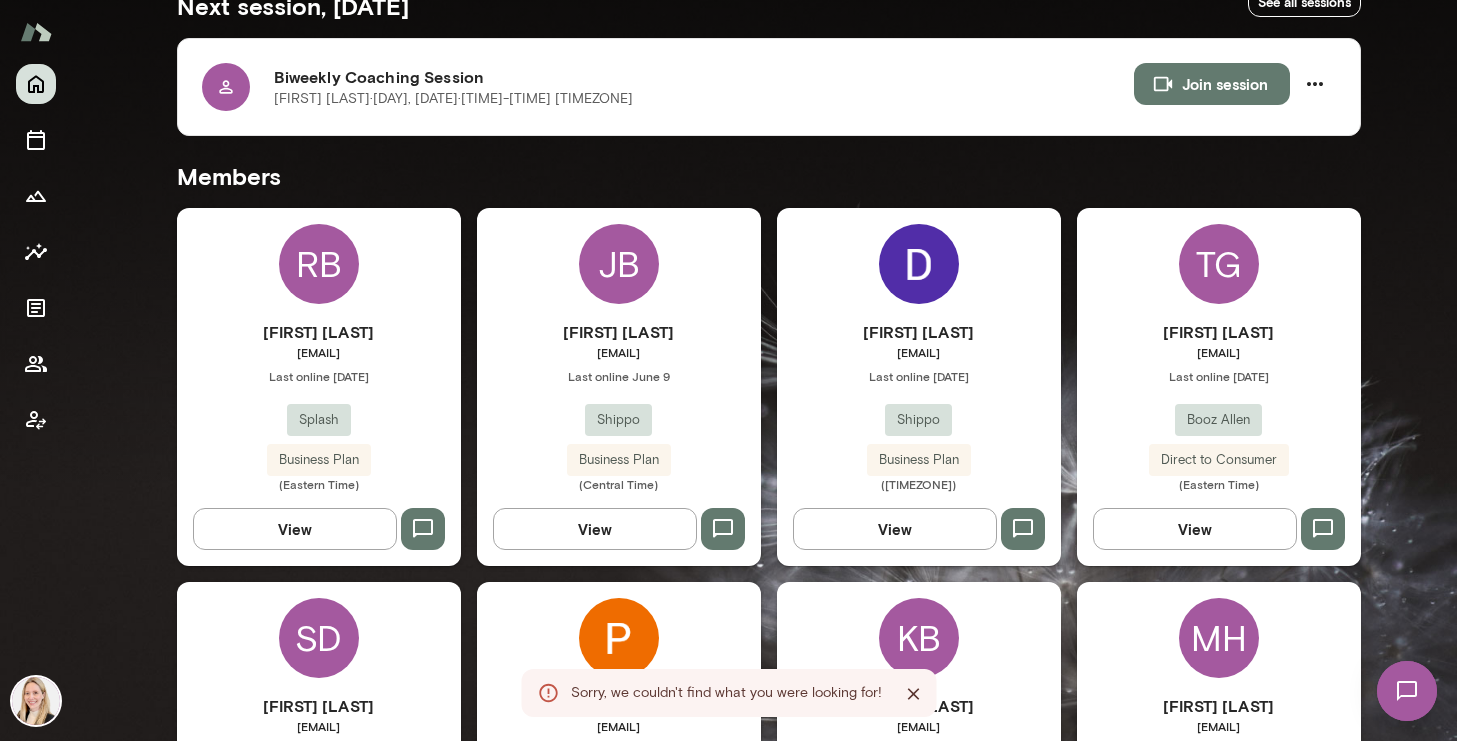 scroll, scrollTop: 422, scrollLeft: 0, axis: vertical 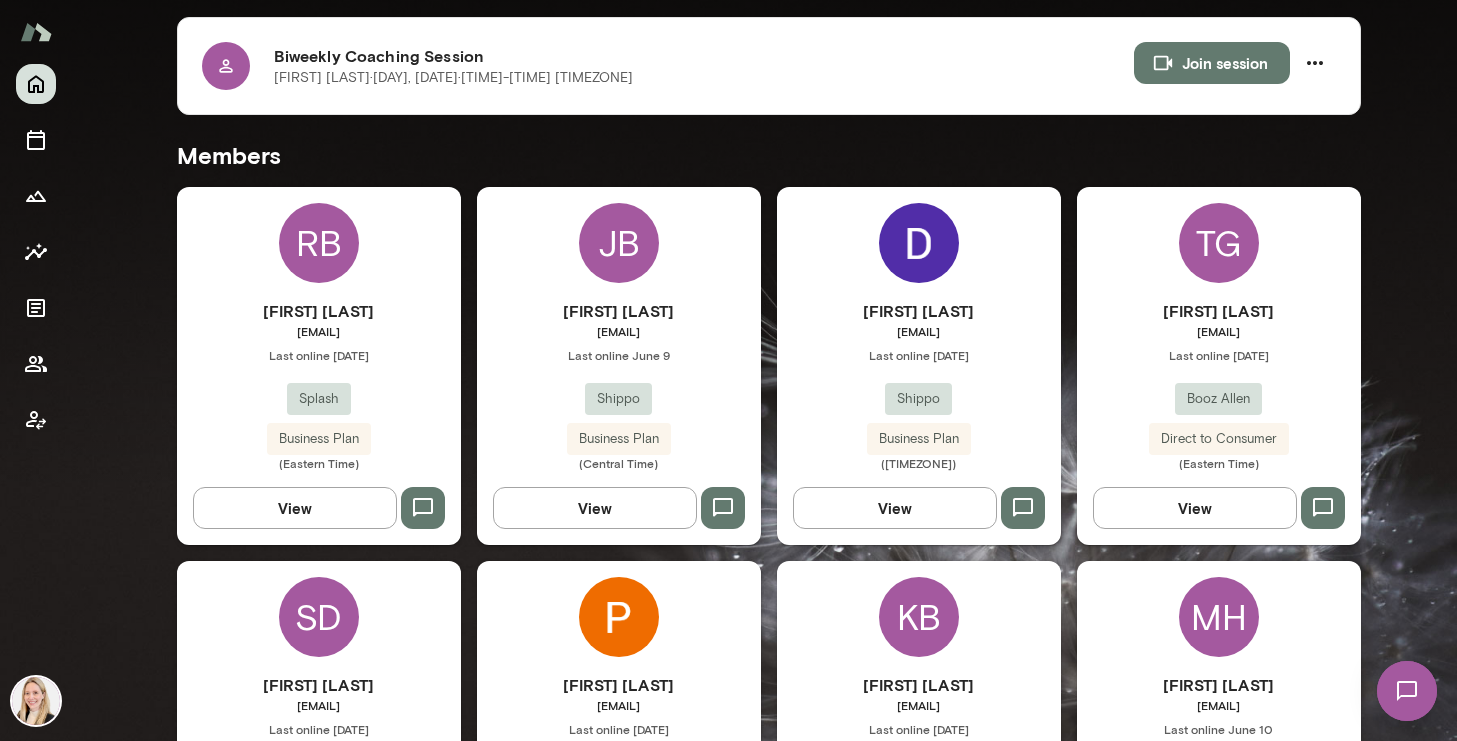 click on "••••••• ••••••• ••••••••••••••••••••••• •••• •••••• •••• •• •••• ••••• •••••• •• •••••••• •••••••• •••••" at bounding box center (319, 385) 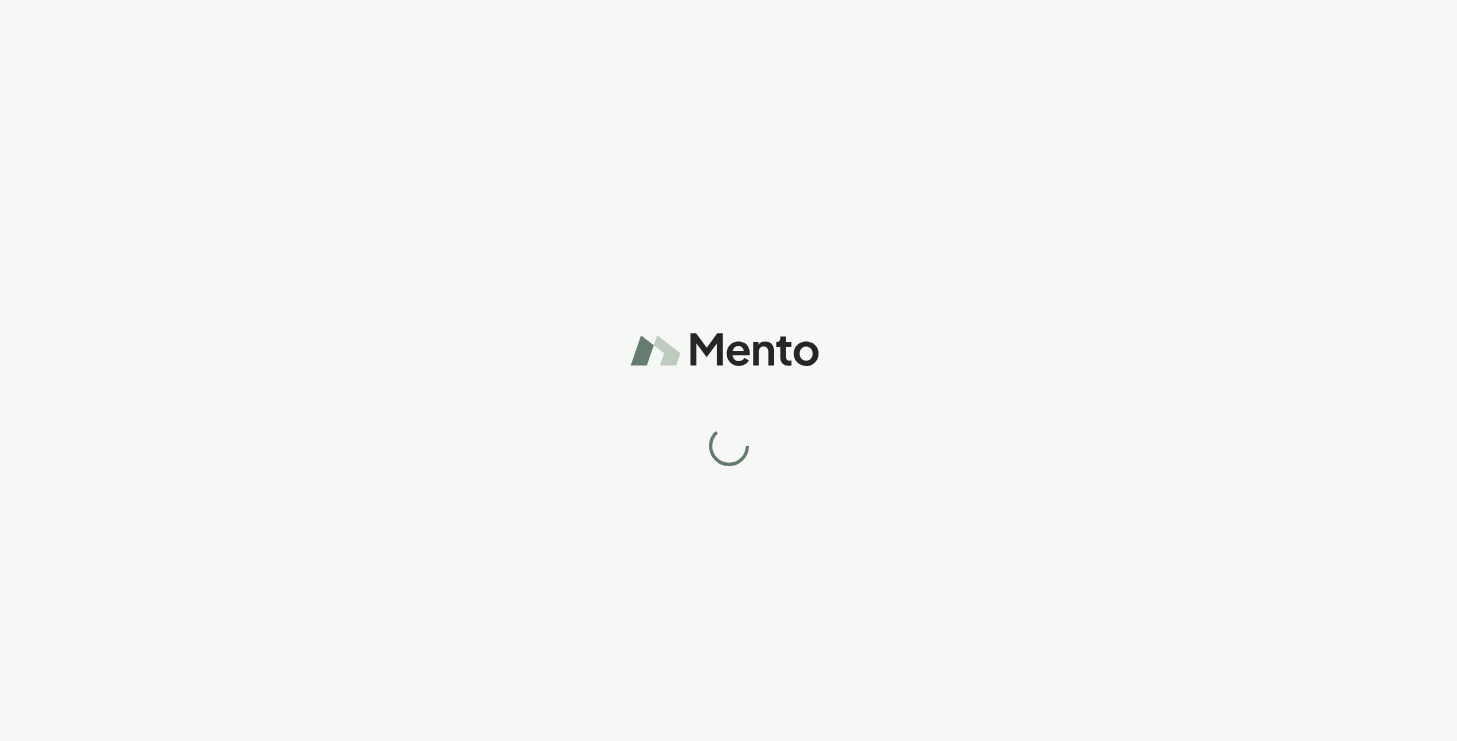 scroll, scrollTop: 0, scrollLeft: 0, axis: both 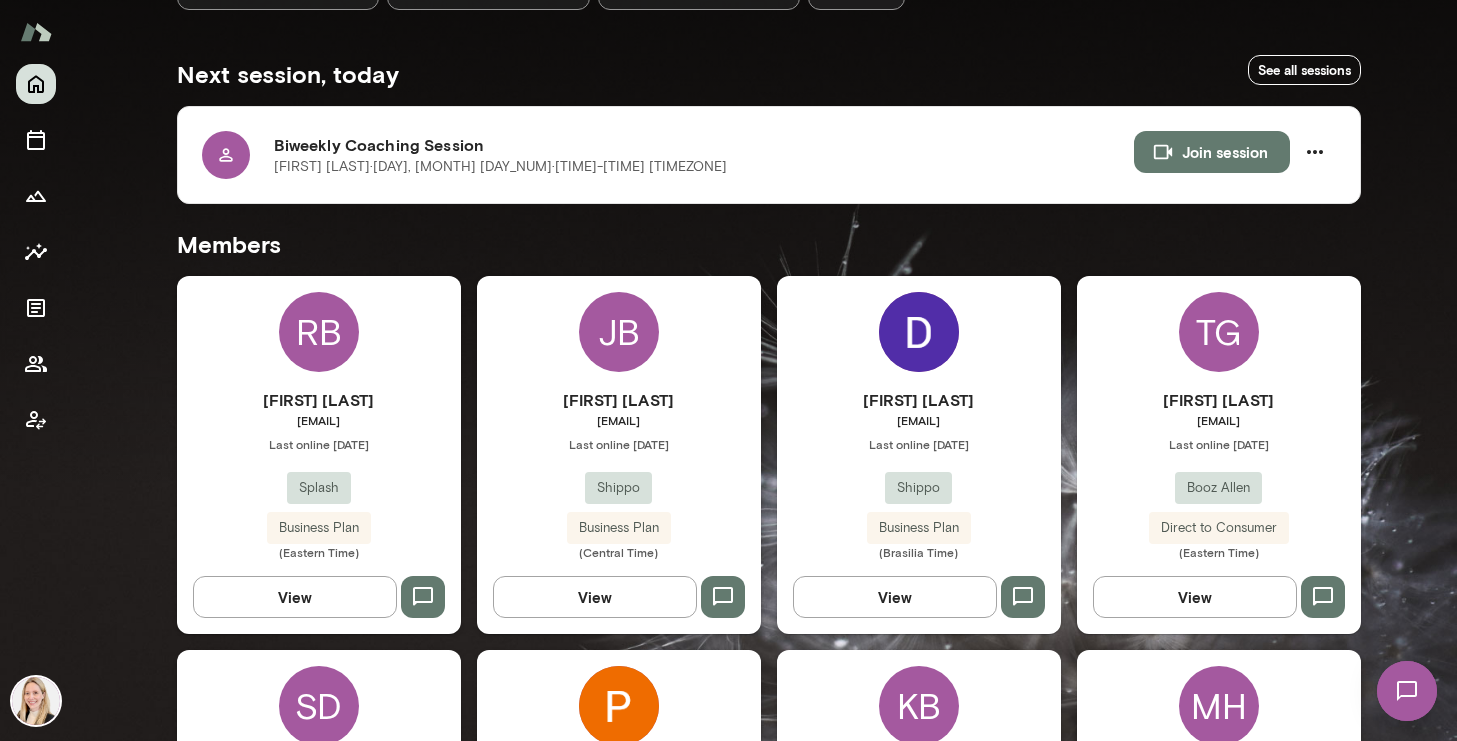 click on "••••••• ••••••• ••••••••••••••••••••••• •••• •••••• •••• •• •••• ••••• •••••• •• •••••••• •••••••• •••••" at bounding box center [319, 474] 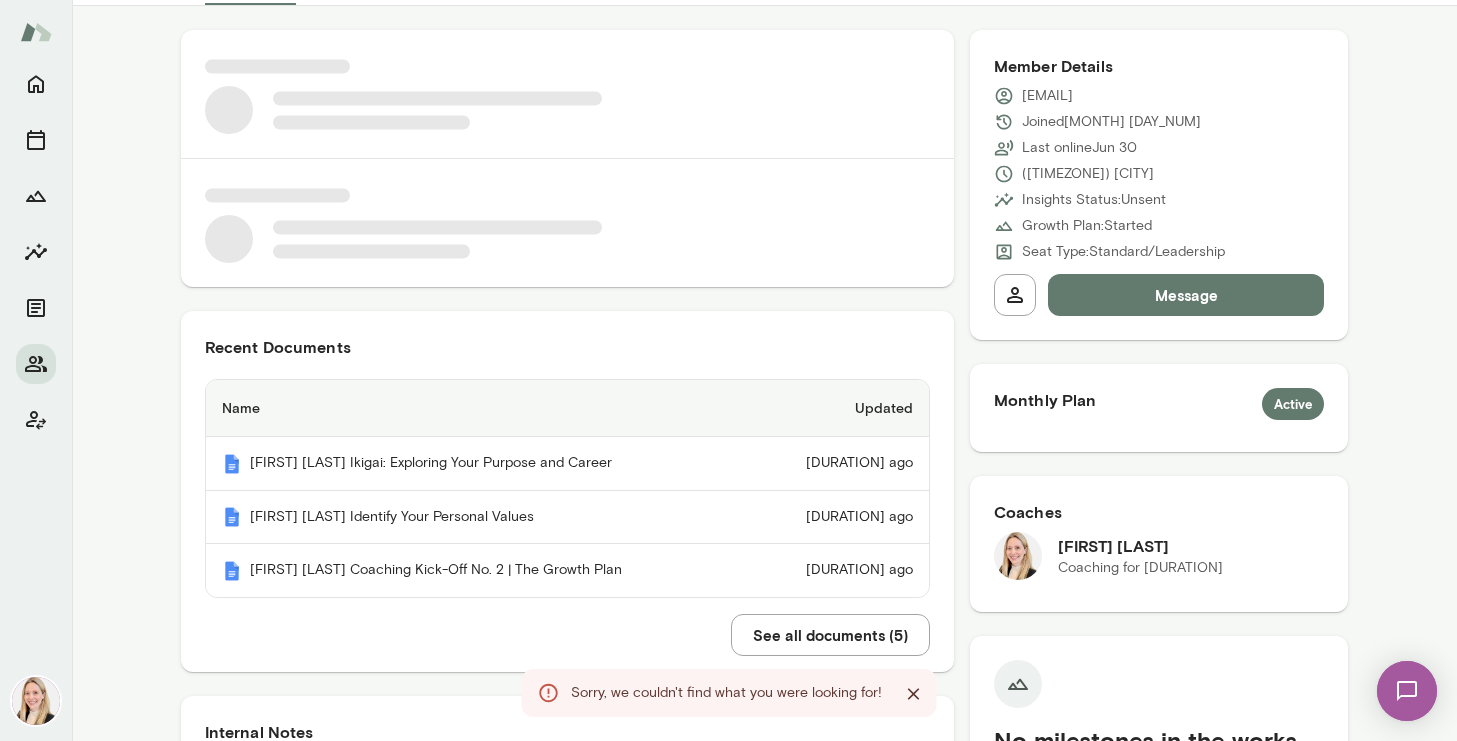 scroll, scrollTop: 181, scrollLeft: 0, axis: vertical 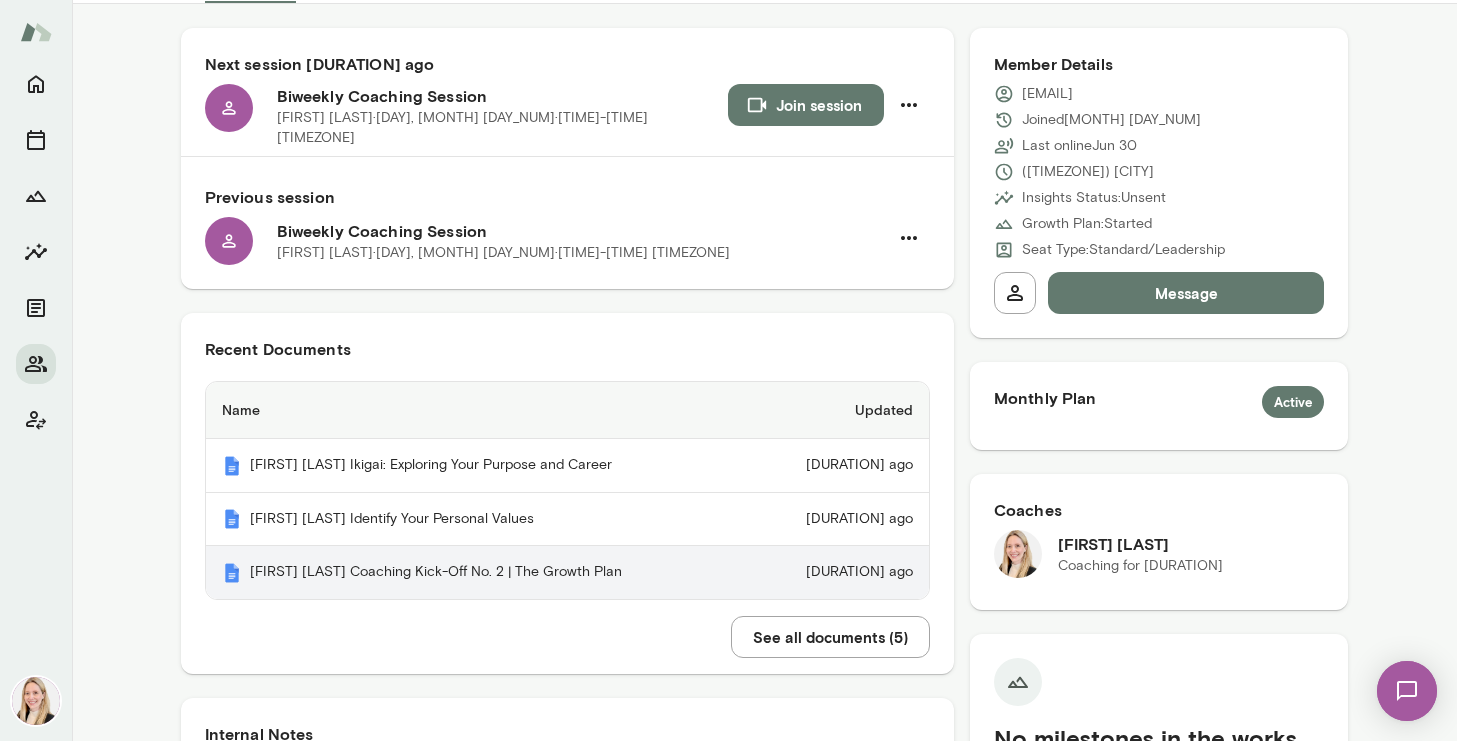 click on "••••••• ••••••• •••••••• •••••••• ••• • • ••• •••••• ••••" at bounding box center (489, 450) 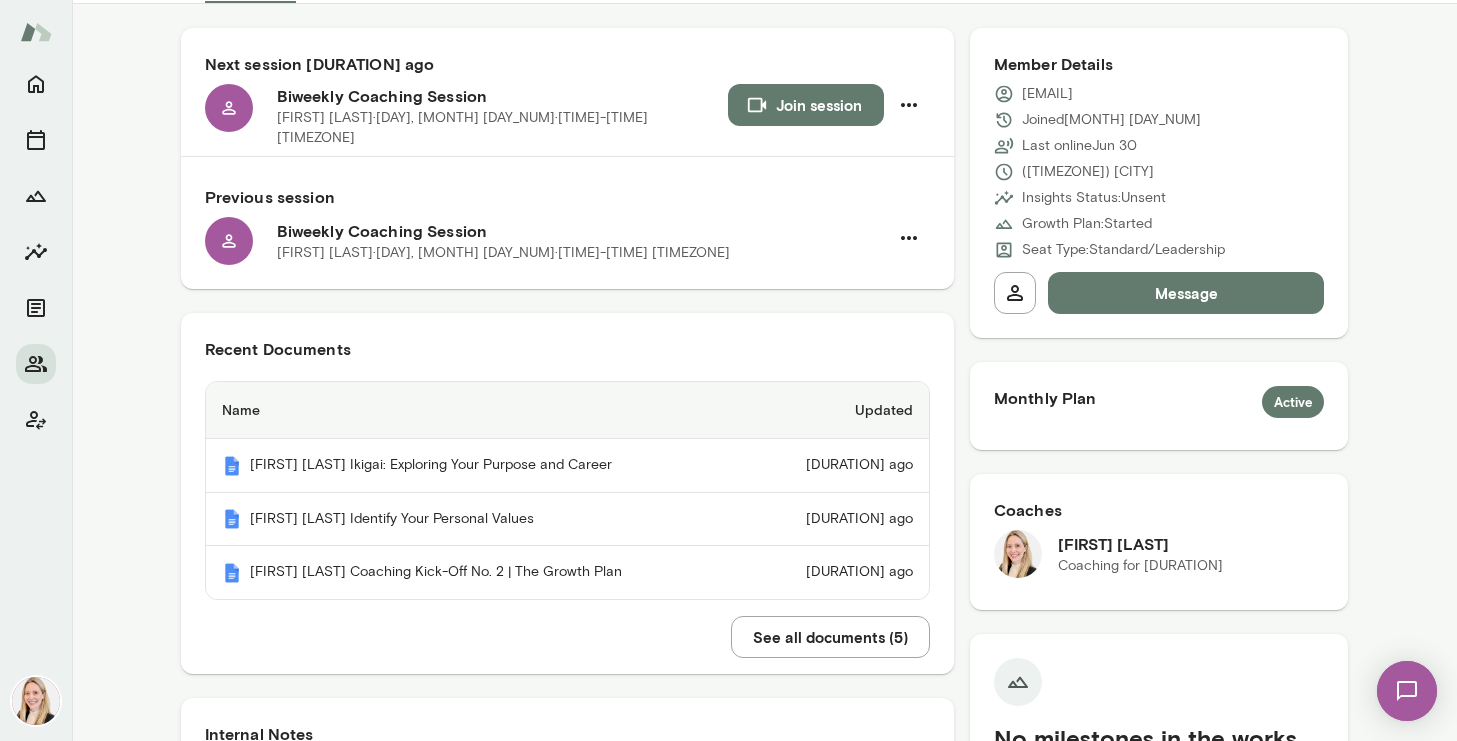 scroll, scrollTop: 0, scrollLeft: 0, axis: both 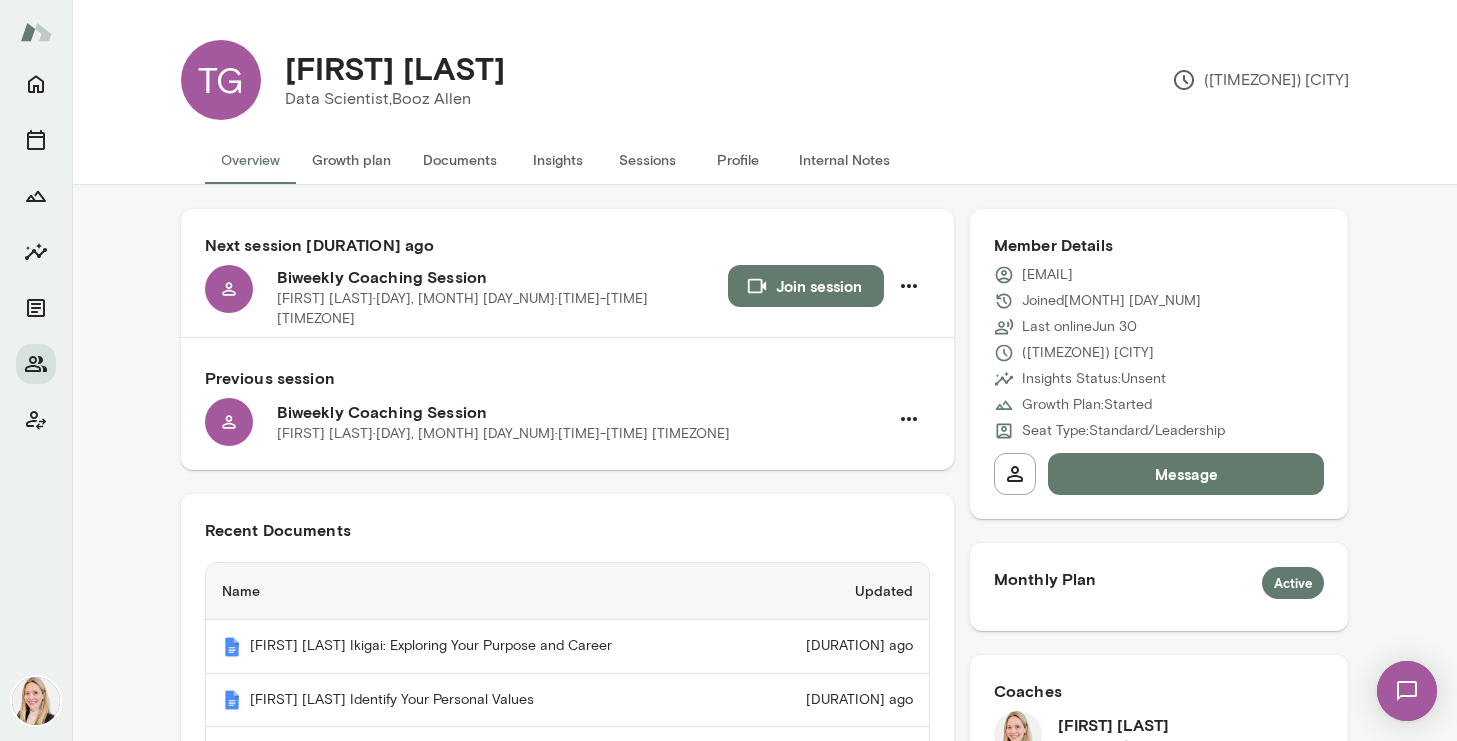 click on "••••••••" at bounding box center (520, 160) 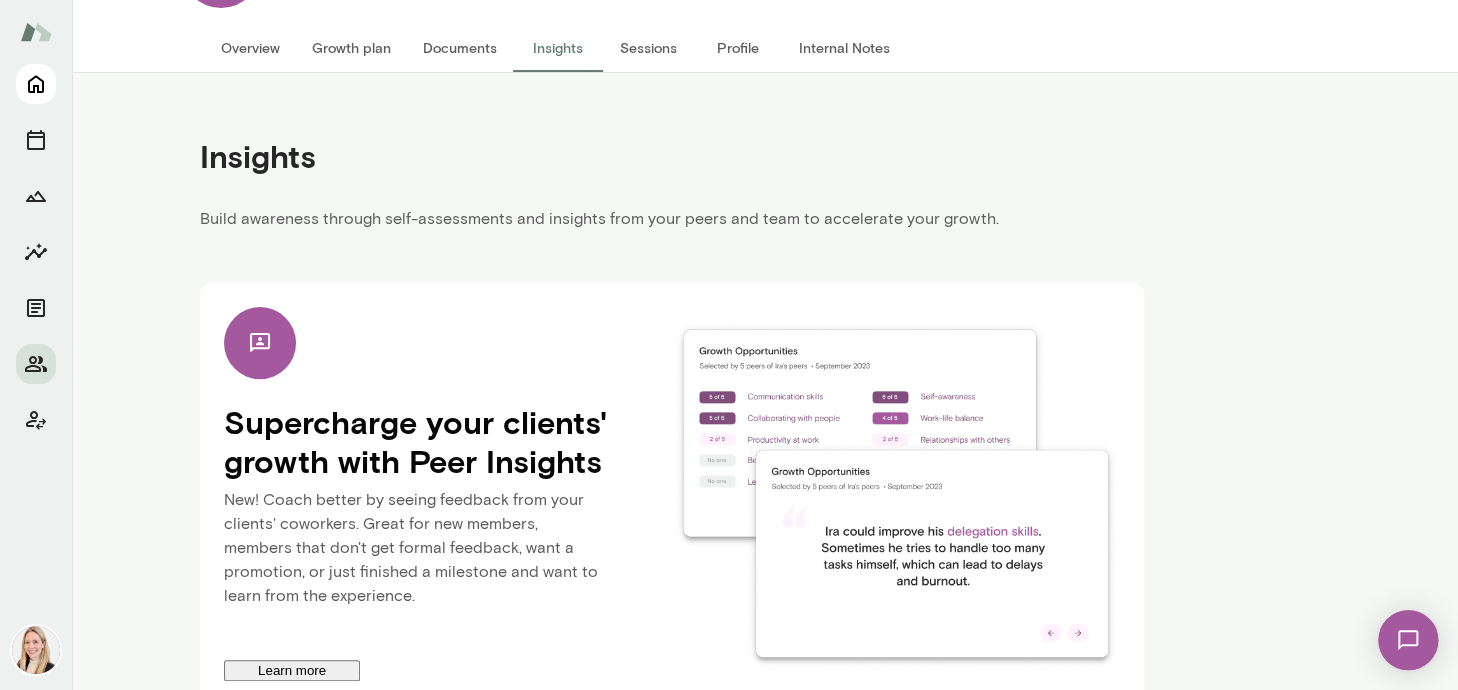 scroll, scrollTop: 164, scrollLeft: 0, axis: vertical 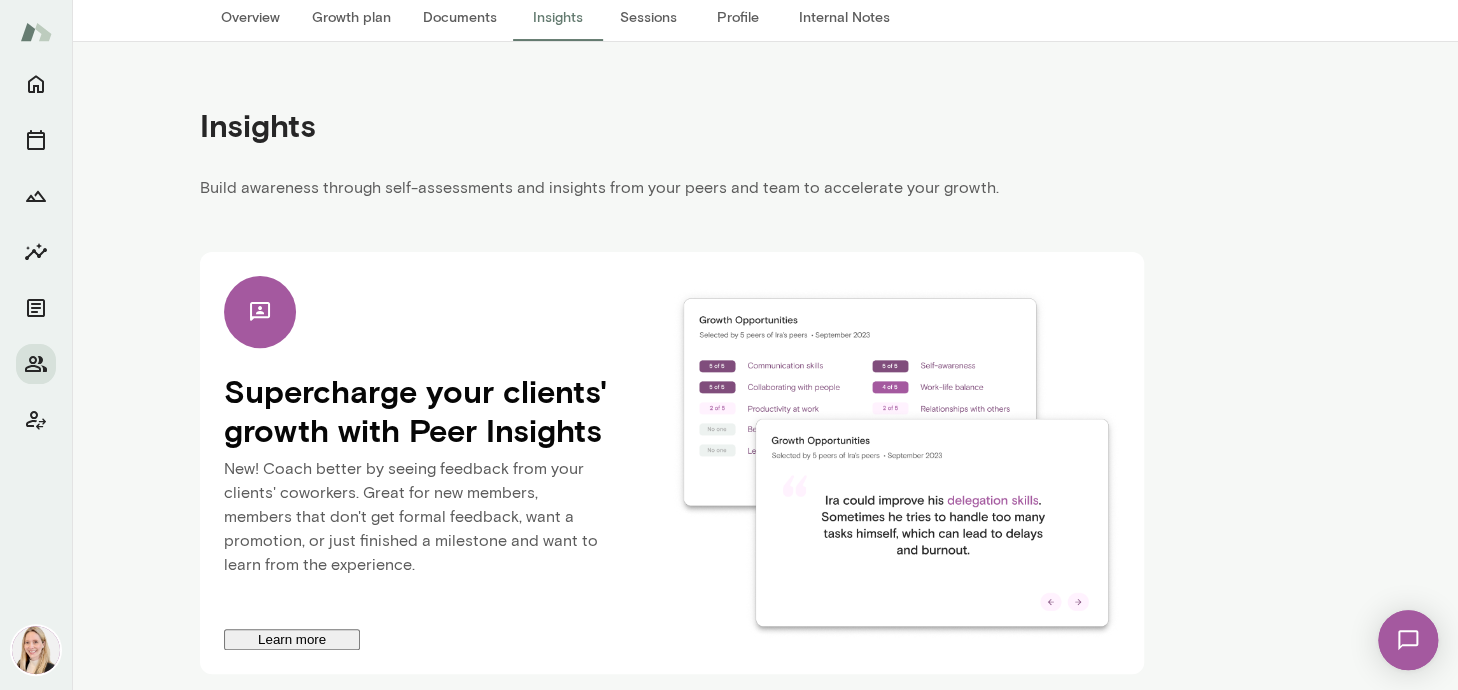 click on "Learn more" at bounding box center (281, 639) 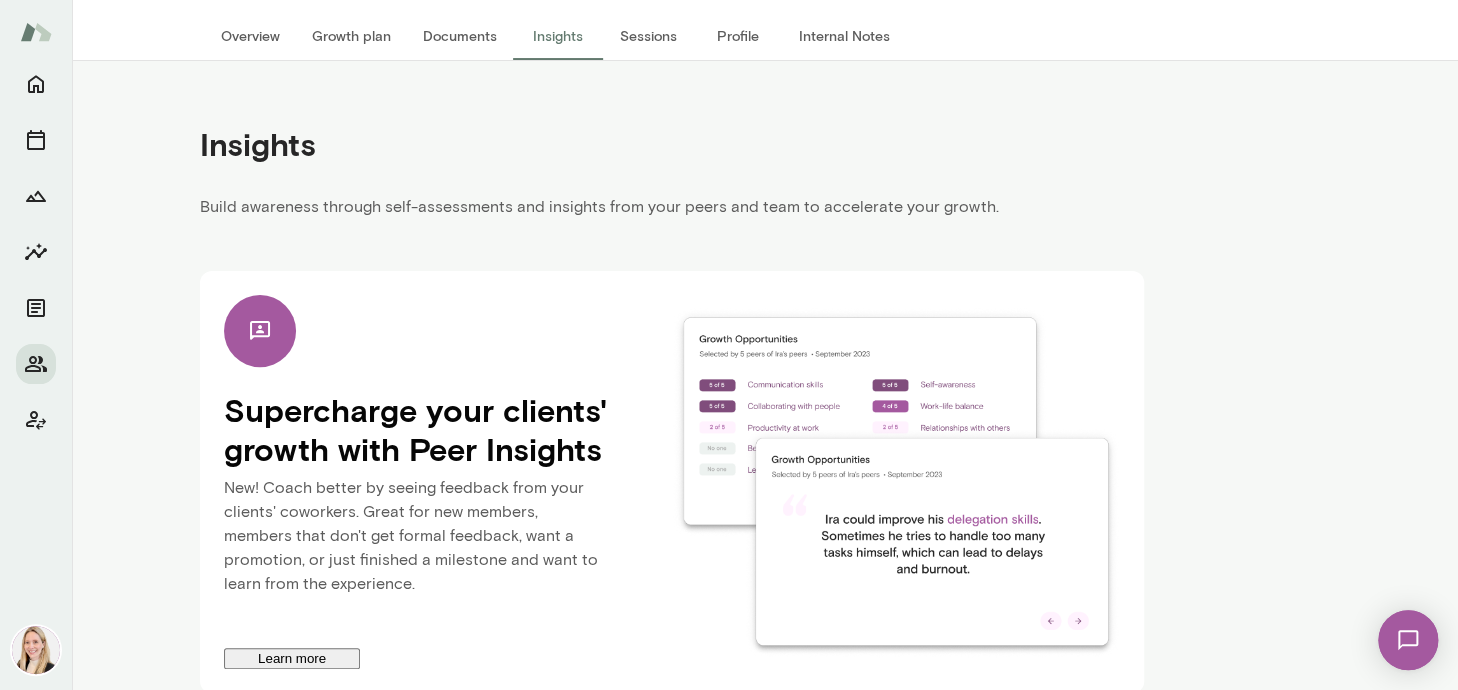 scroll, scrollTop: 0, scrollLeft: 0, axis: both 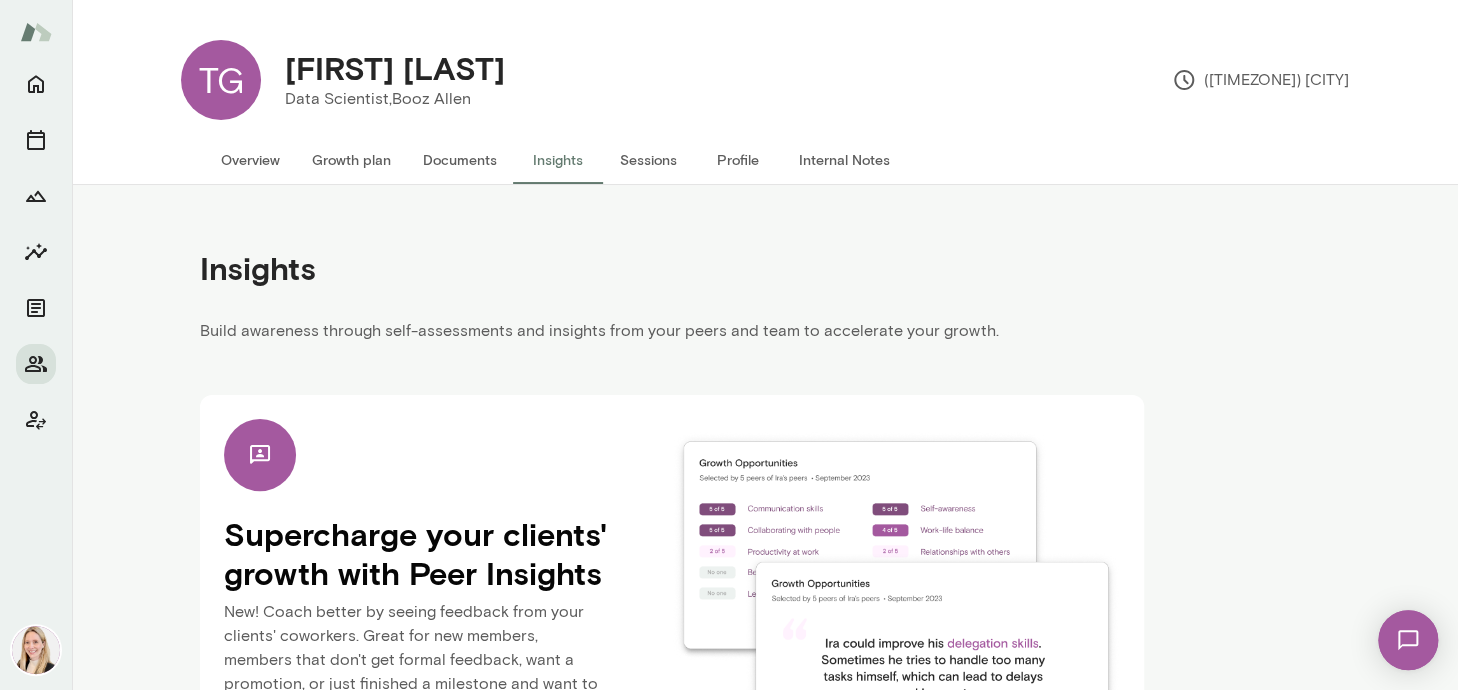 click on "••••••••" at bounding box center [520, 160] 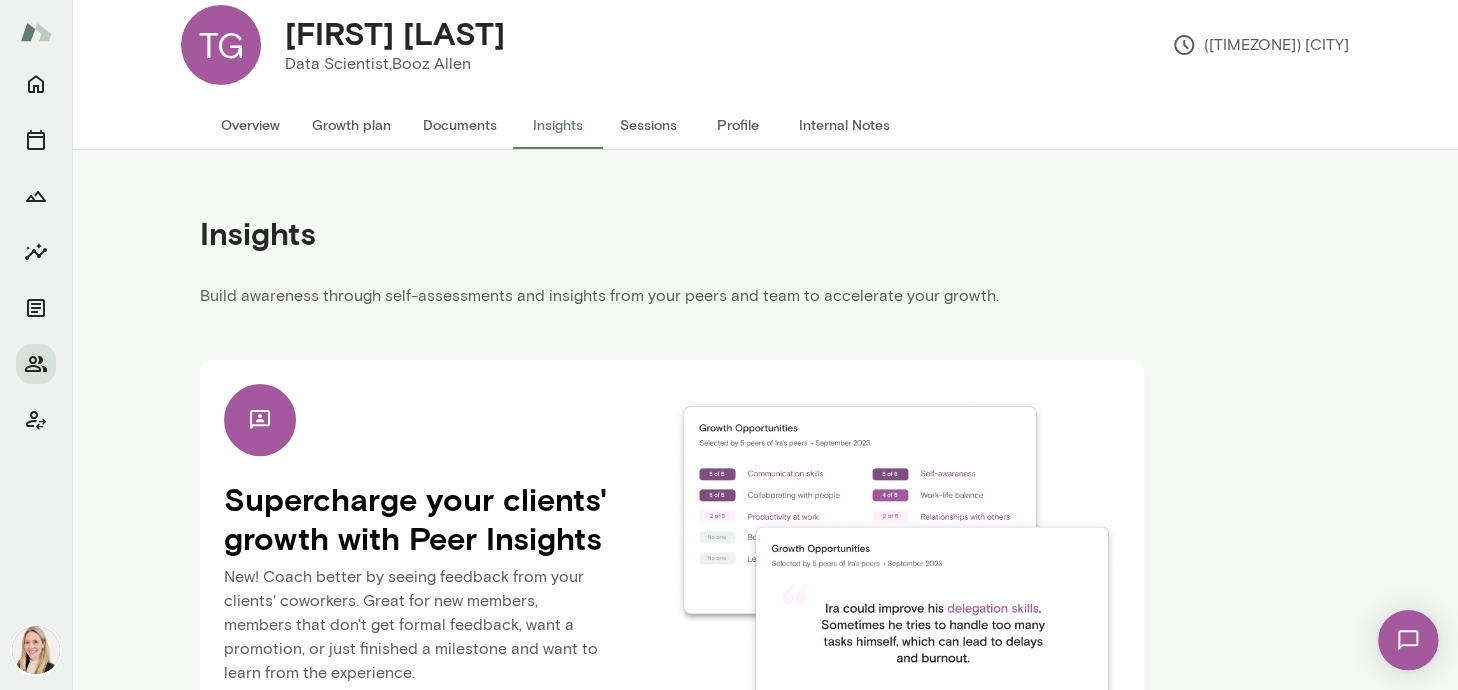 scroll, scrollTop: 0, scrollLeft: 0, axis: both 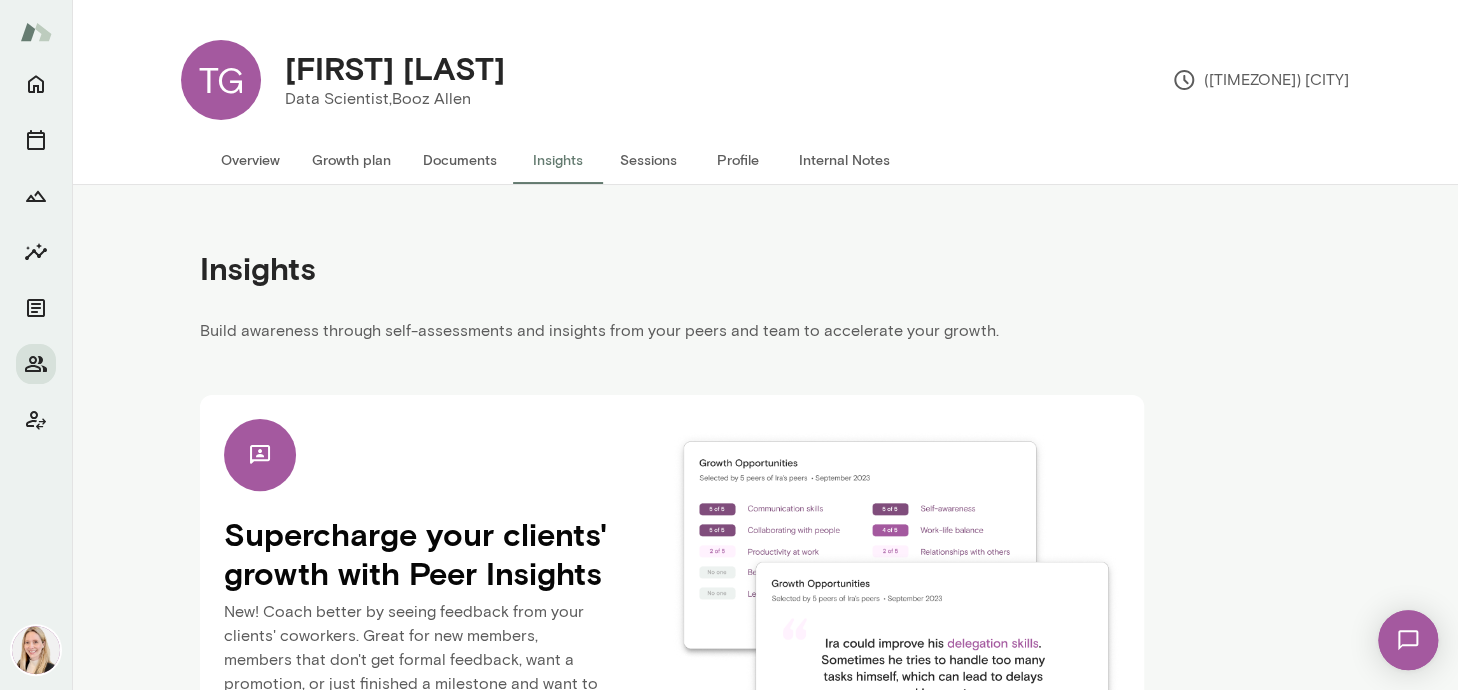 click on "Supercharge your clients' growth with Peer Insights New! Coach better by seeing feedback from your clients' coworkers. Great for new members, members that don't get formal feedback, want a promotion, or just finished a milestone and want to learn from the experience. Learn more" at bounding box center [672, 574] 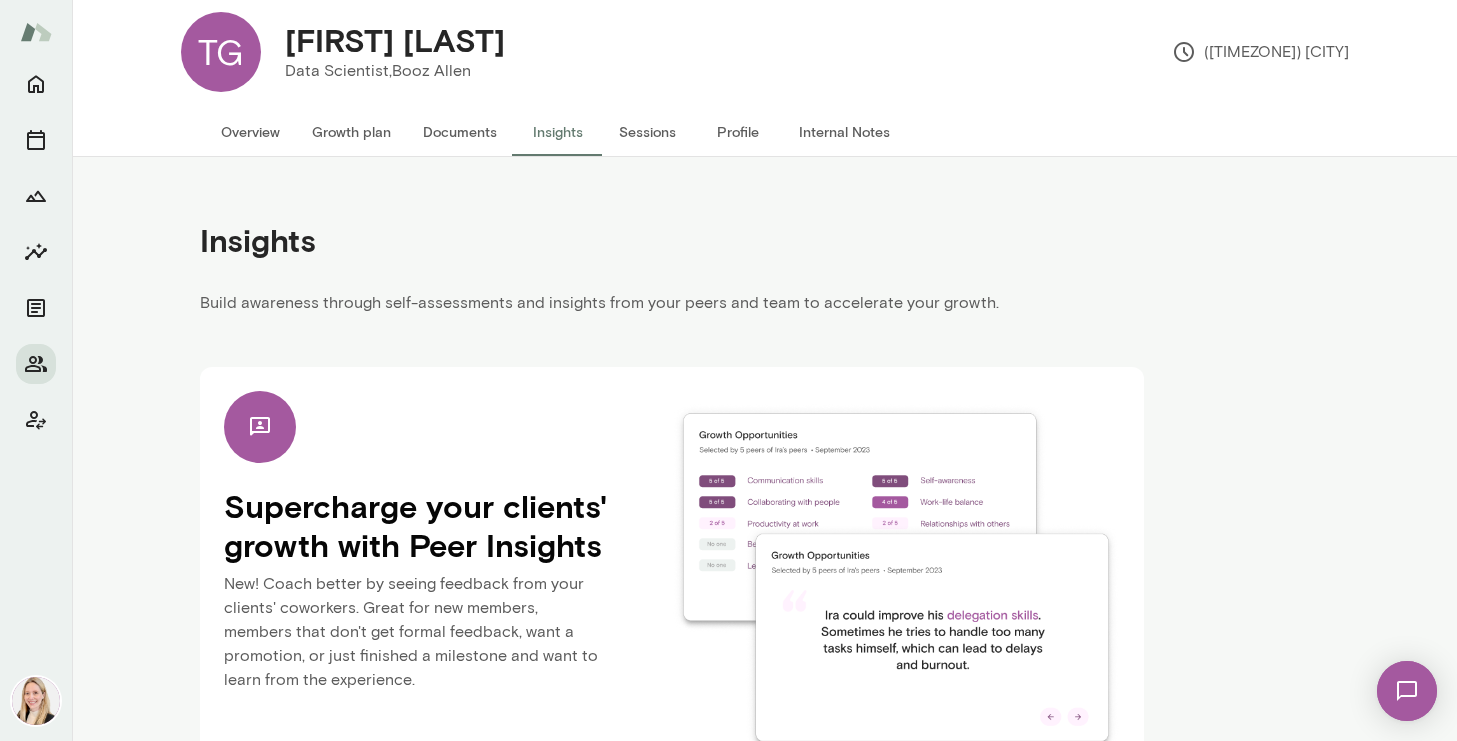 scroll, scrollTop: 0, scrollLeft: 0, axis: both 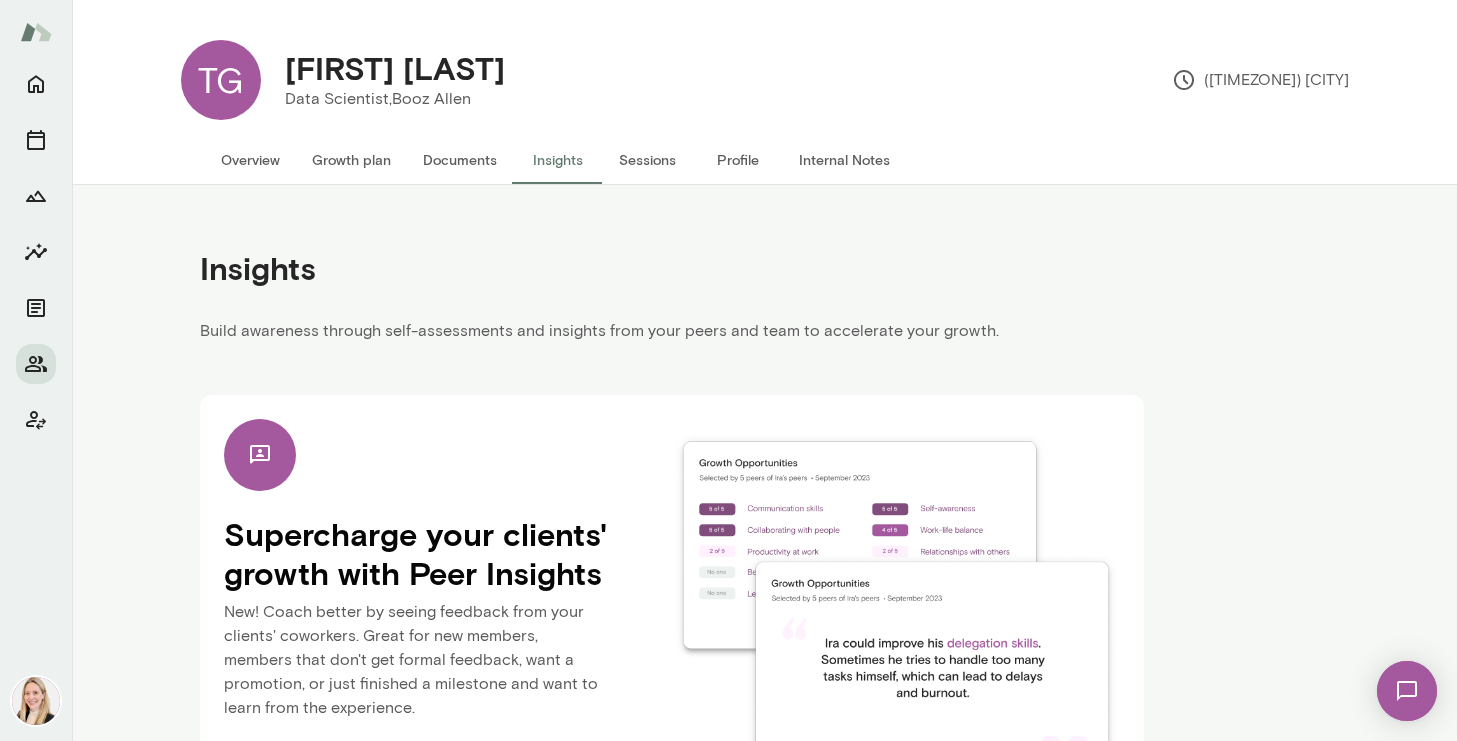 click on "••••••••" at bounding box center (250, 160) 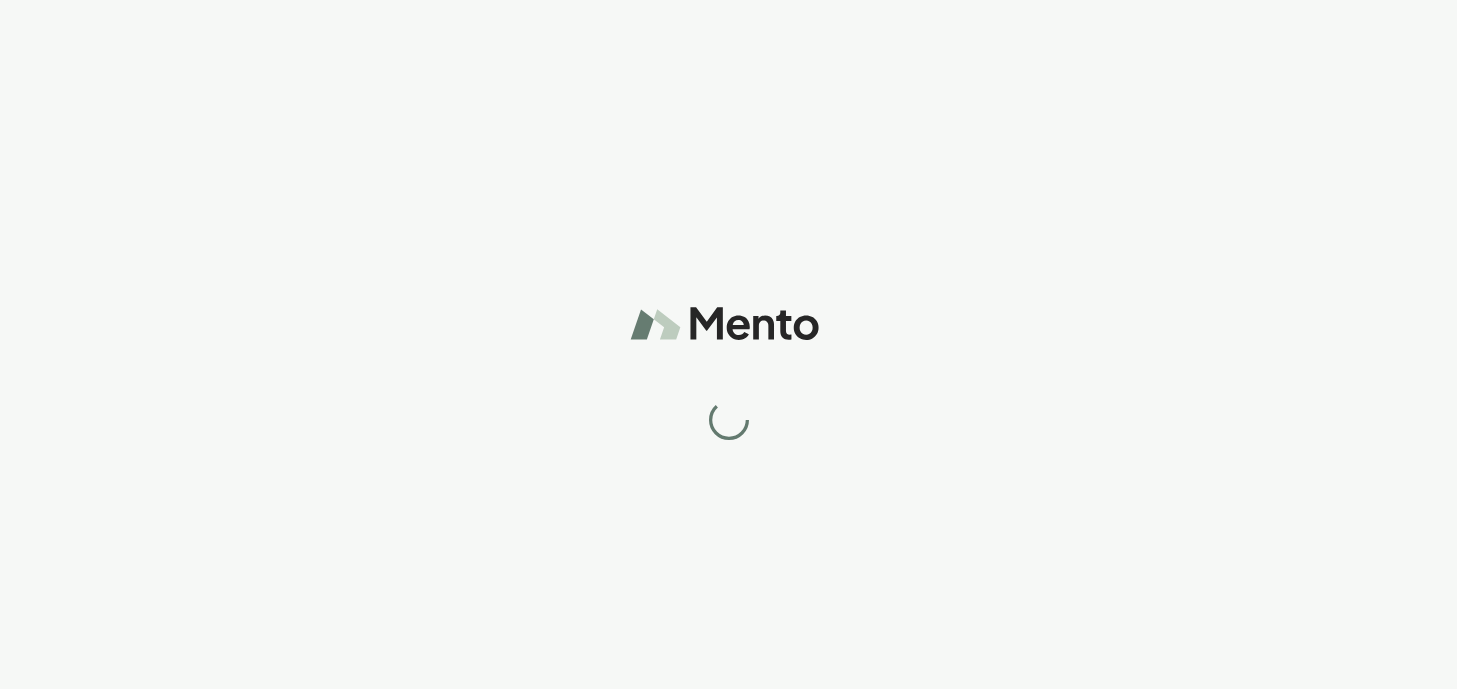 scroll, scrollTop: 0, scrollLeft: 0, axis: both 